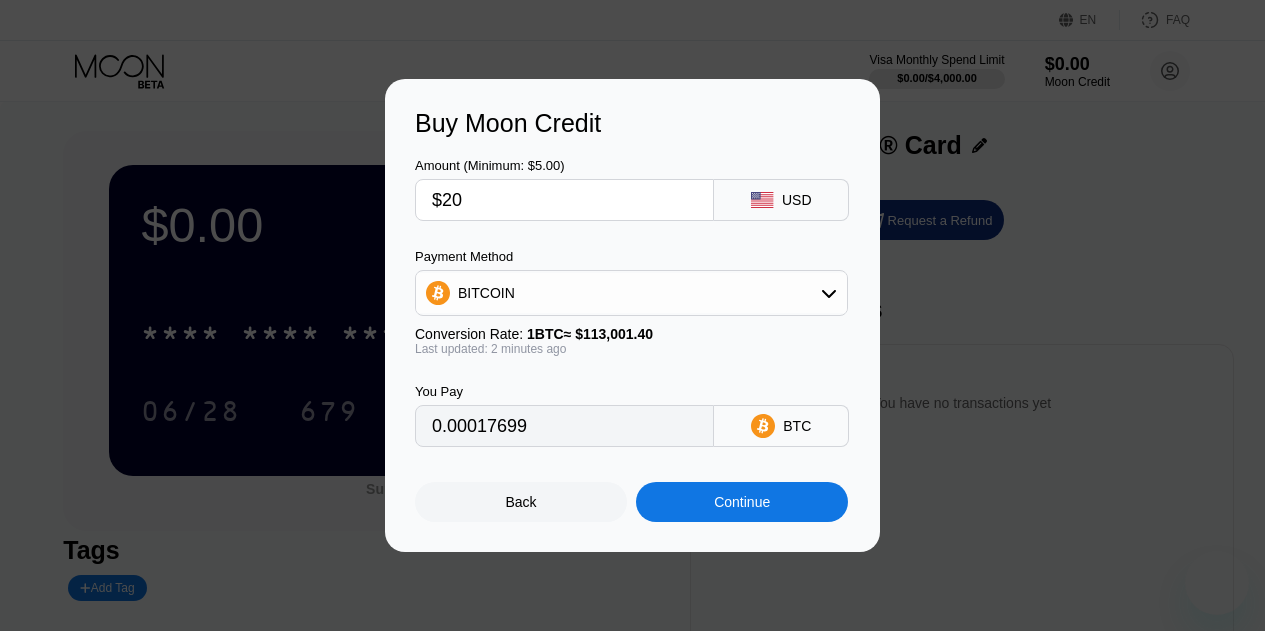 scroll, scrollTop: 0, scrollLeft: 0, axis: both 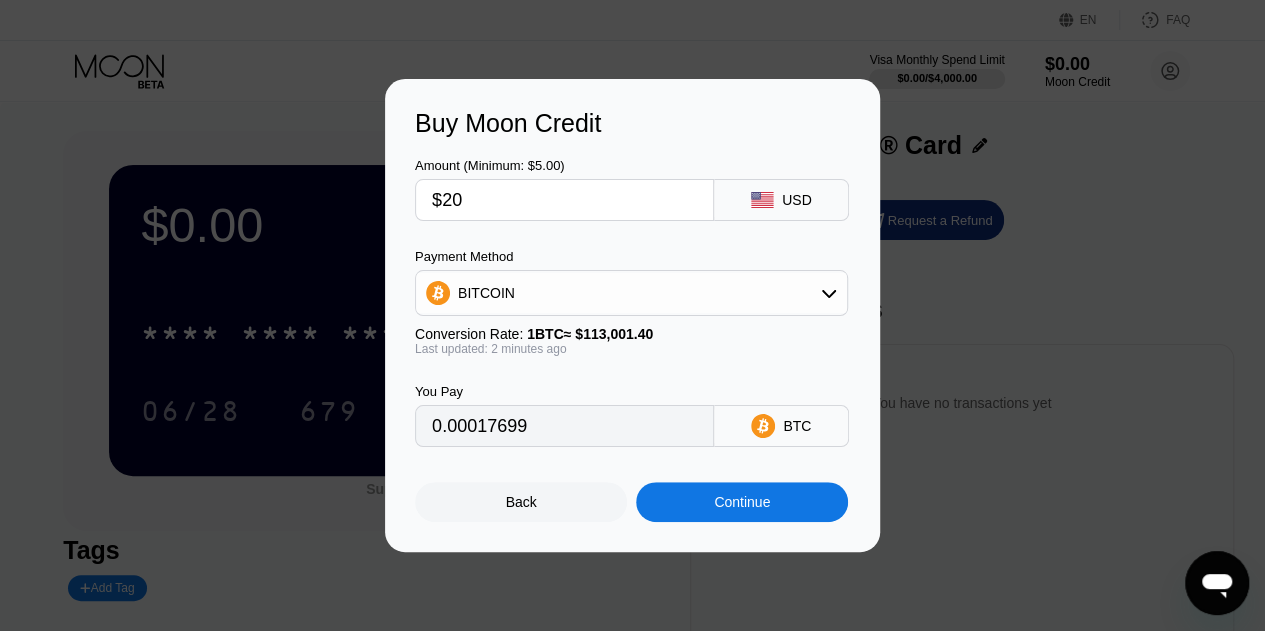 click on "Buy Moon Credit Amount (Minimum: $5.00) $20 USD Payment Method BITCOIN Conversion Rate:   1  BTC  ≈   $113,001.40 Last updated:   2 minutes ago You Pay 0.00017699 BTC Back Continue" at bounding box center [632, 315] 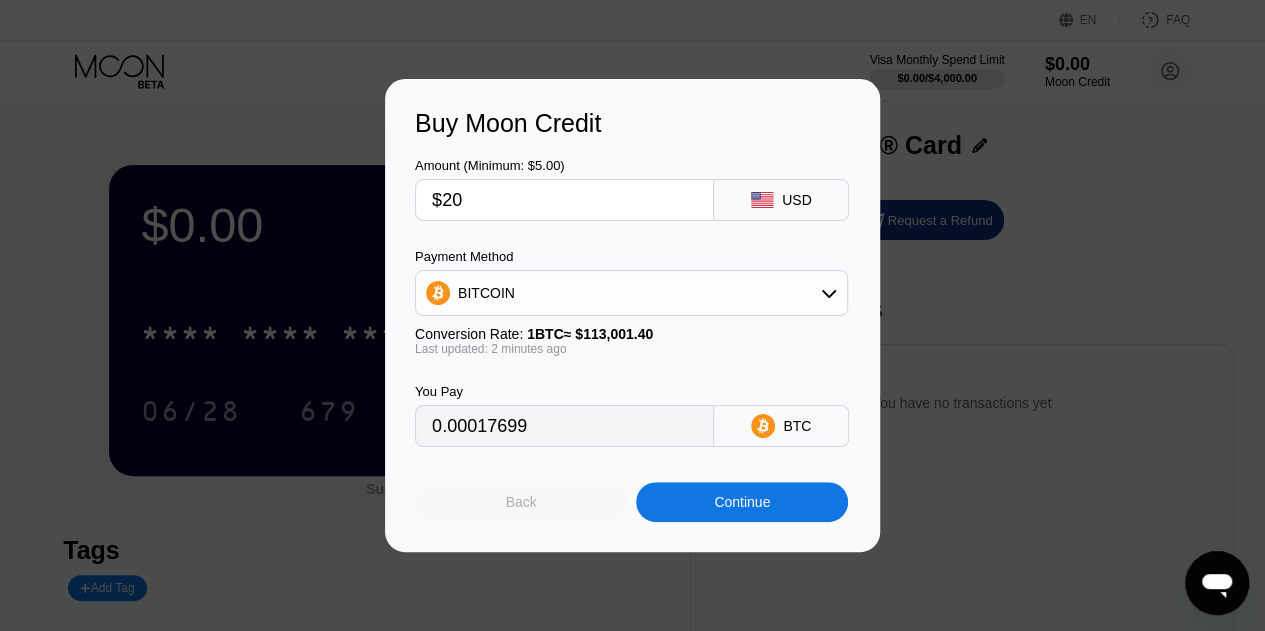 click on "Back" at bounding box center (521, 502) 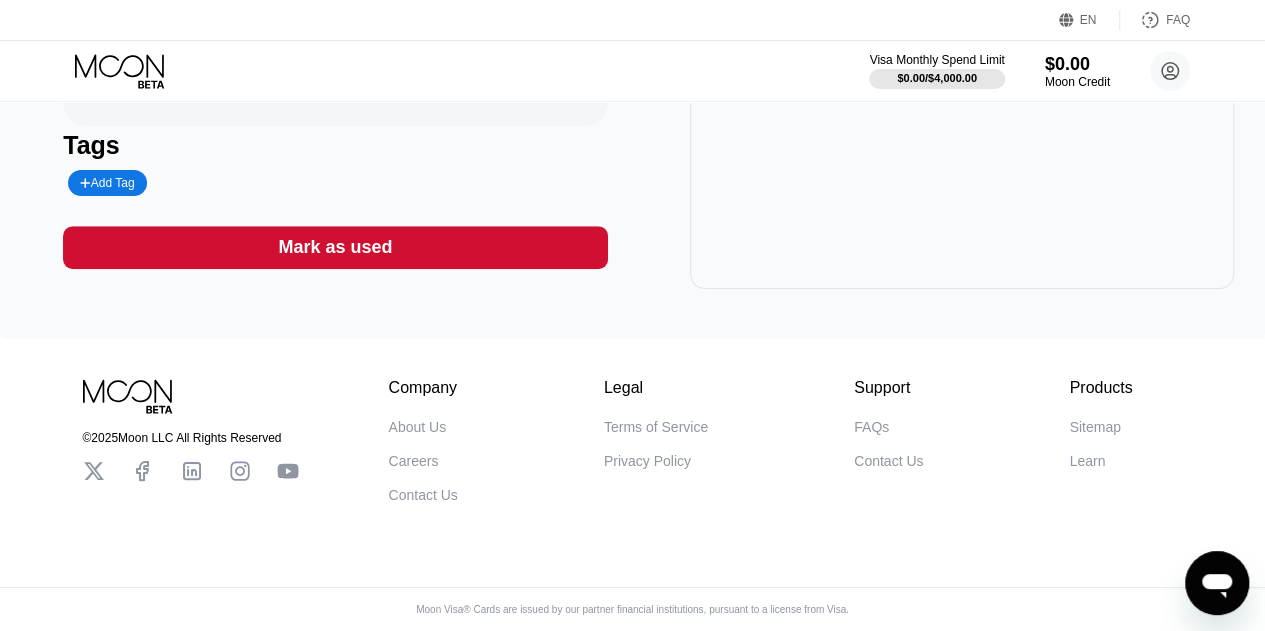 scroll, scrollTop: 0, scrollLeft: 0, axis: both 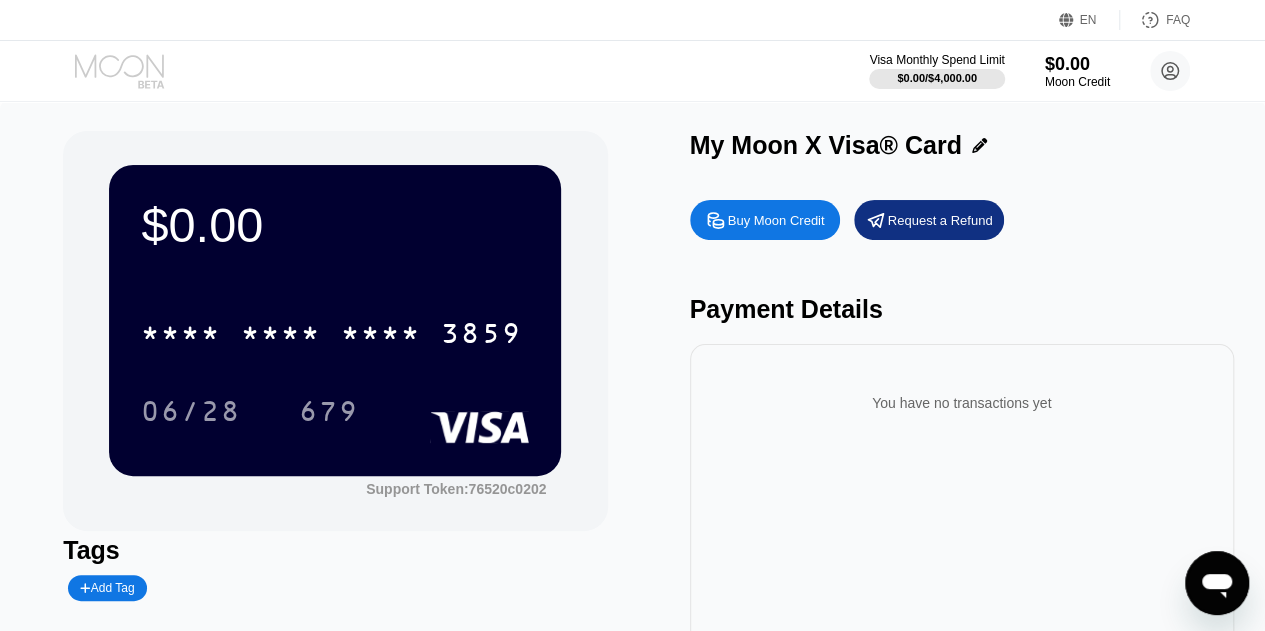 click 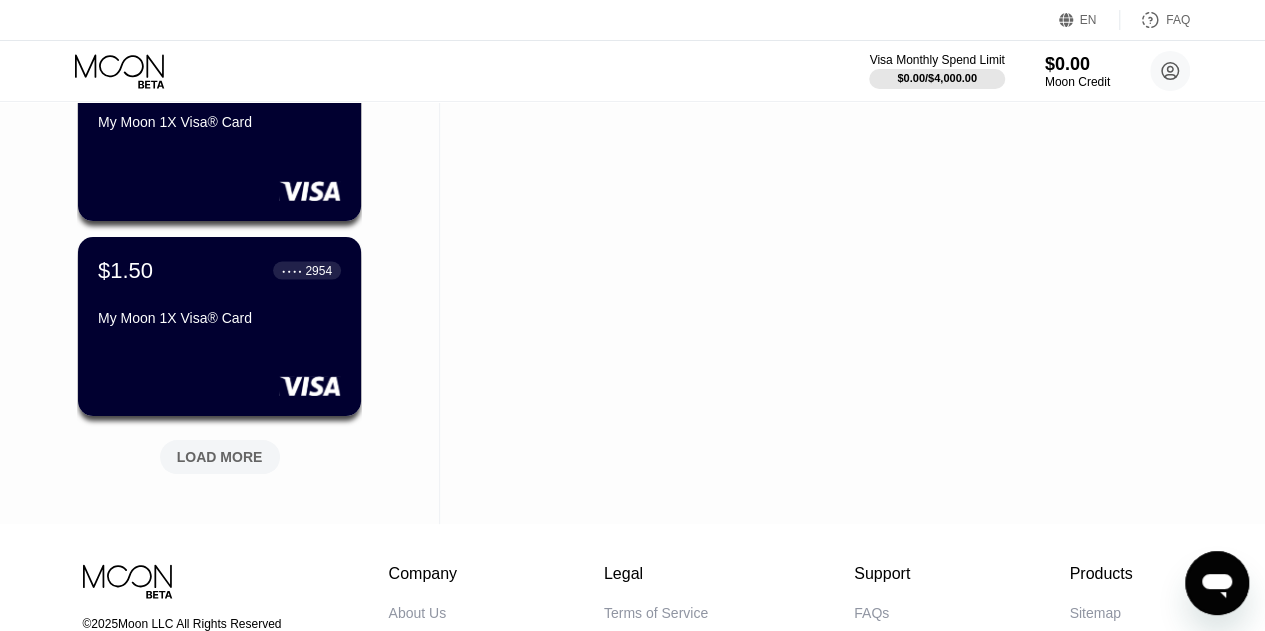 scroll, scrollTop: 1775, scrollLeft: 0, axis: vertical 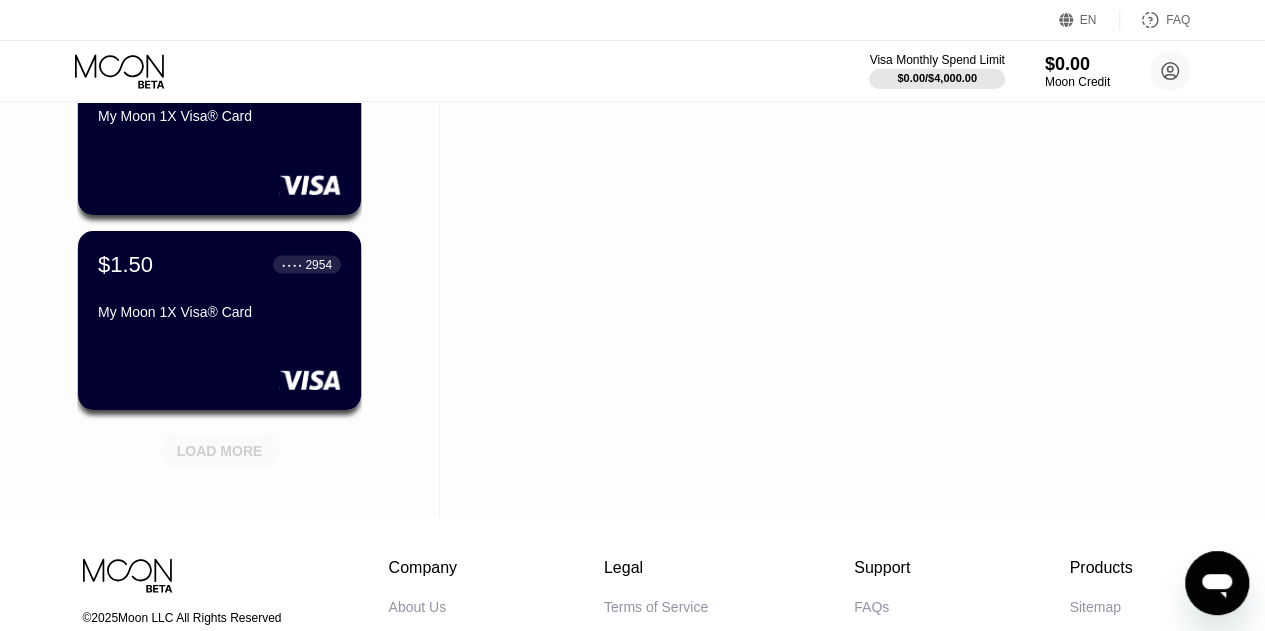 click on "LOAD MORE" at bounding box center (220, 451) 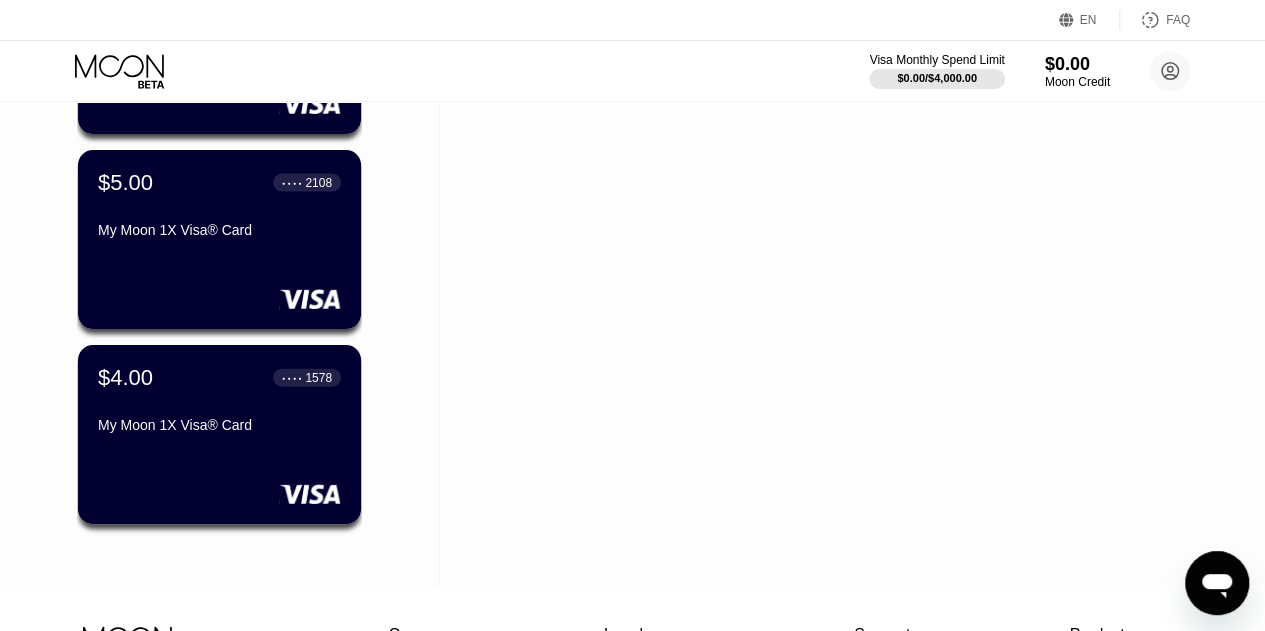 scroll, scrollTop: 2049, scrollLeft: 0, axis: vertical 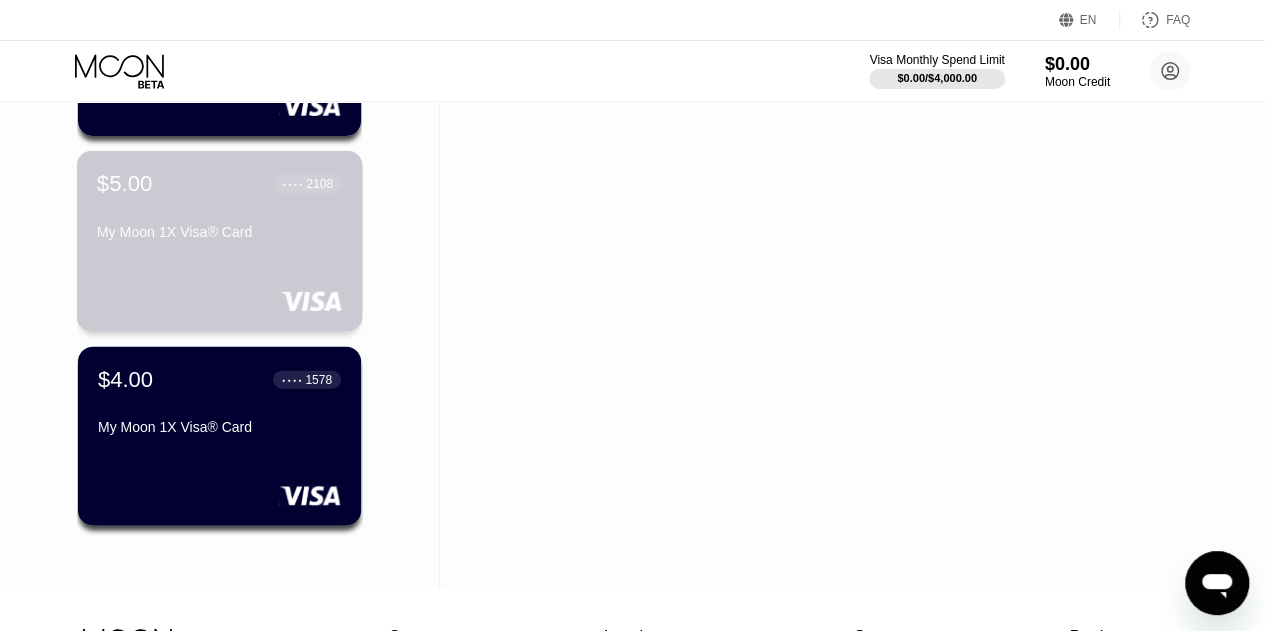 click on "$5.00 ● ● ● ● 2108 My Moon 1X Visa® Card" at bounding box center (220, 241) 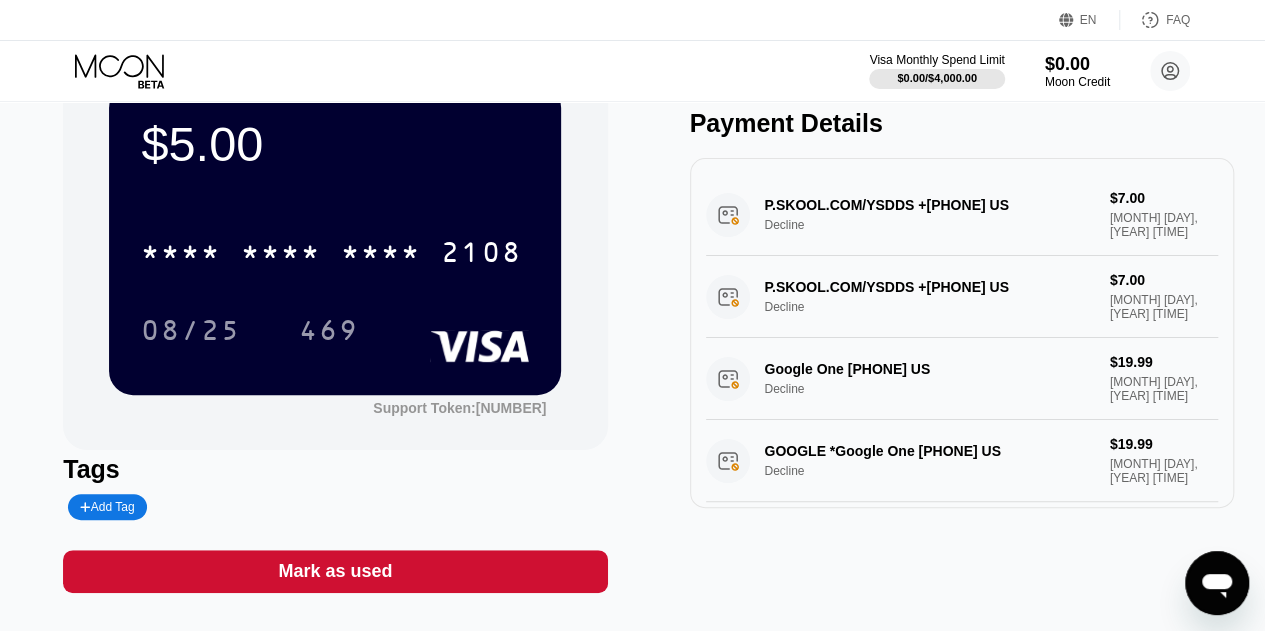 scroll, scrollTop: 0, scrollLeft: 0, axis: both 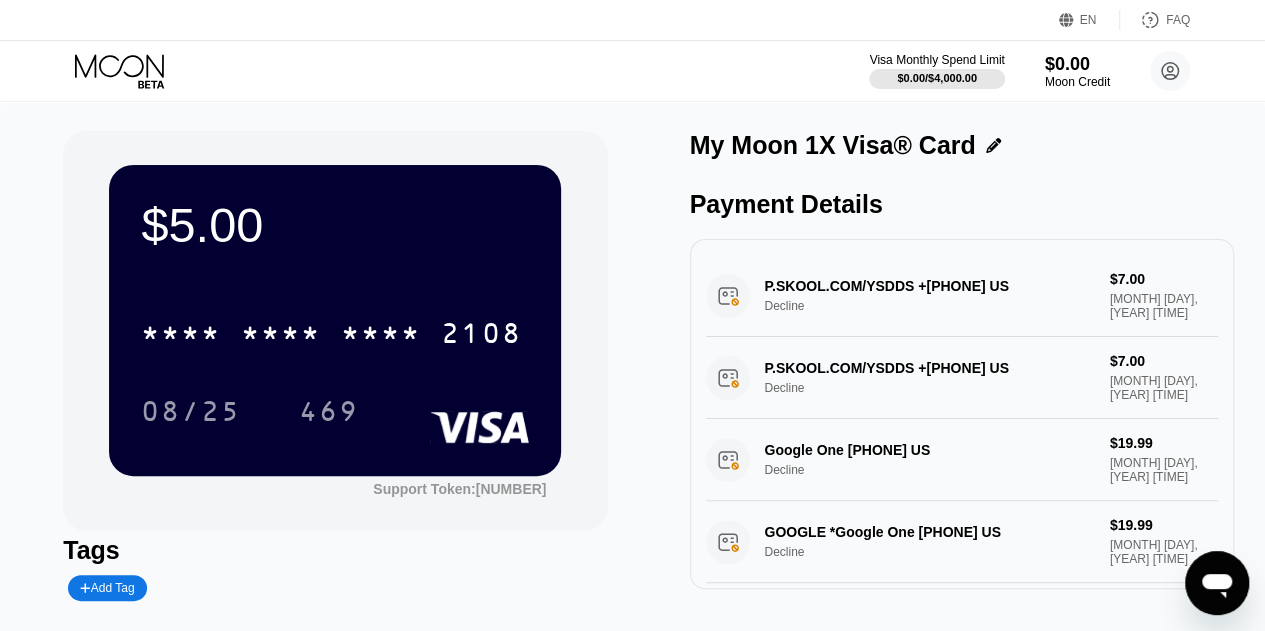 click 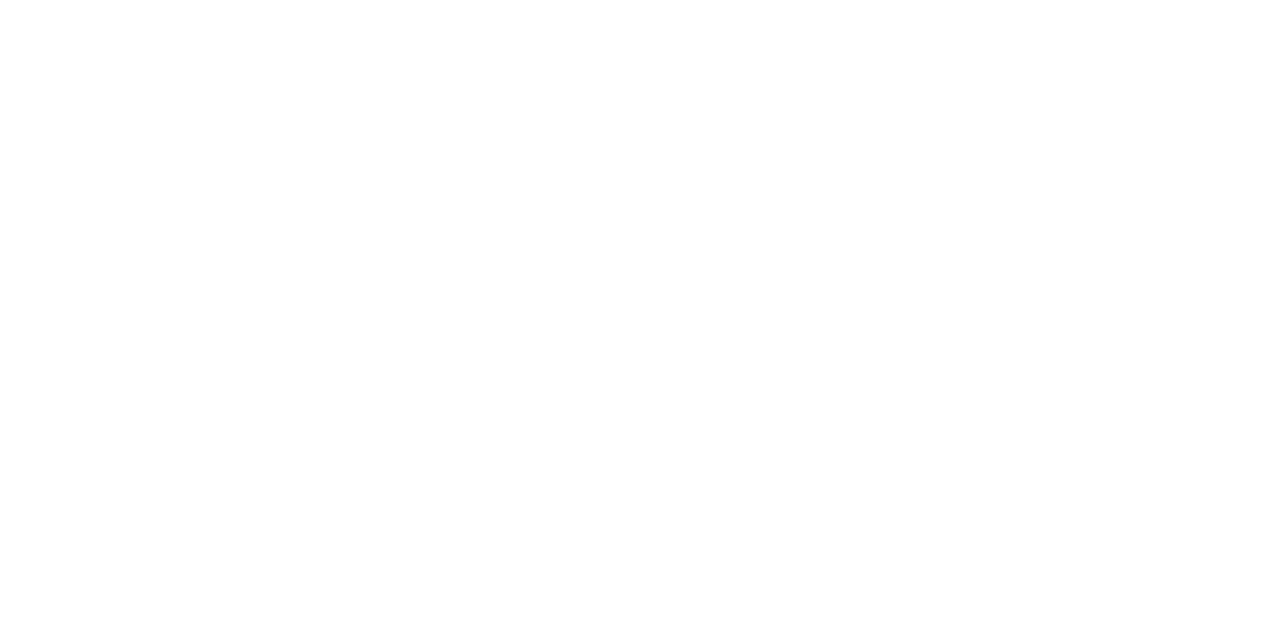 scroll, scrollTop: 0, scrollLeft: 0, axis: both 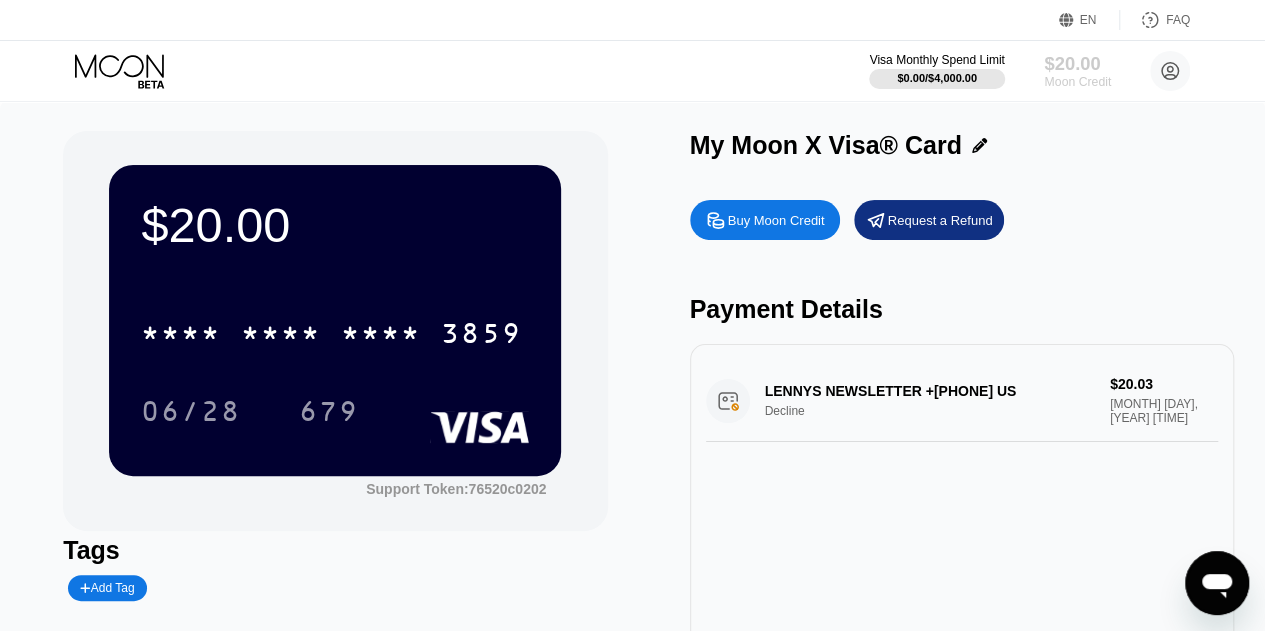 click on "$20.00" at bounding box center [1077, 63] 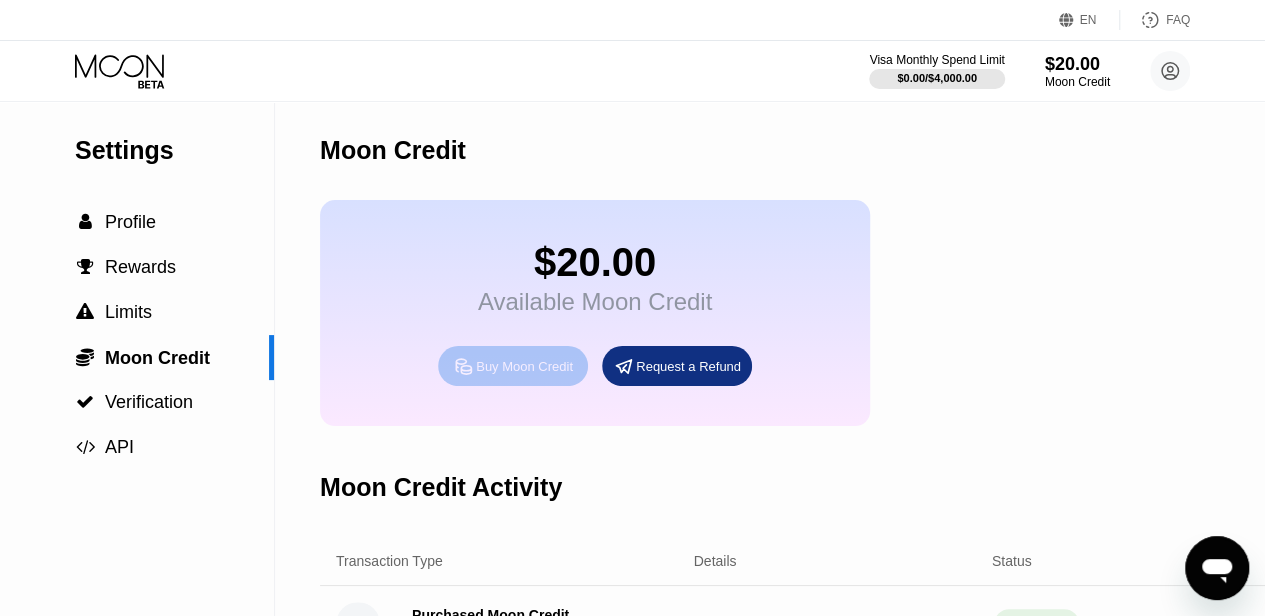 click on "Buy Moon Credit" at bounding box center [524, 366] 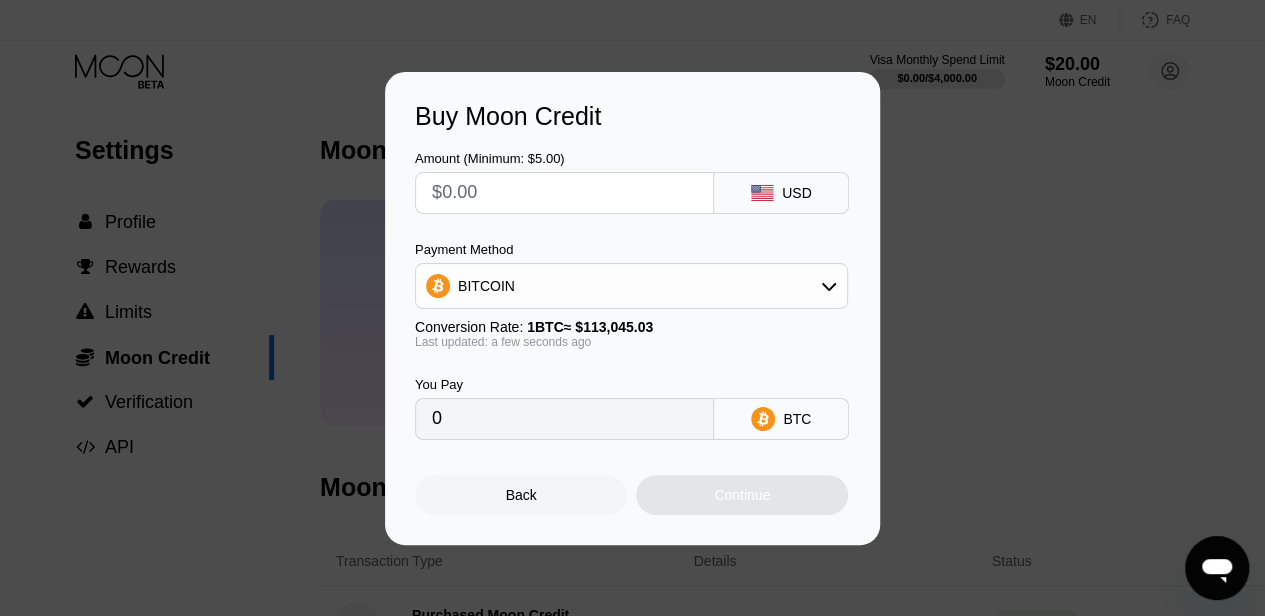 click at bounding box center [564, 193] 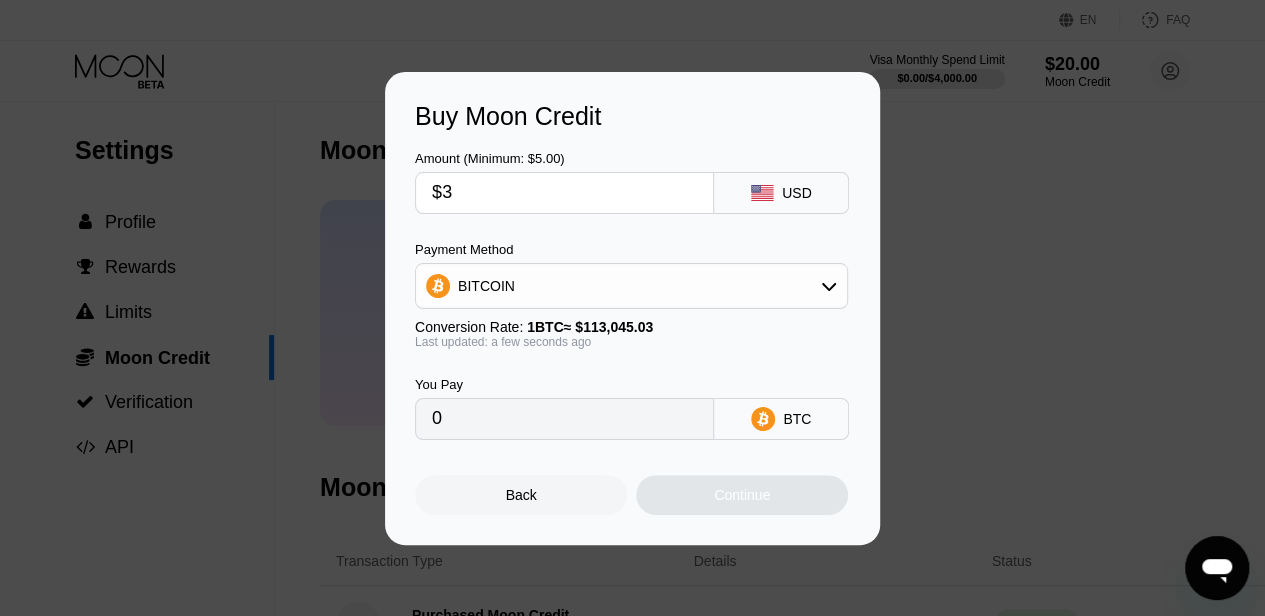 type on "0.00002654" 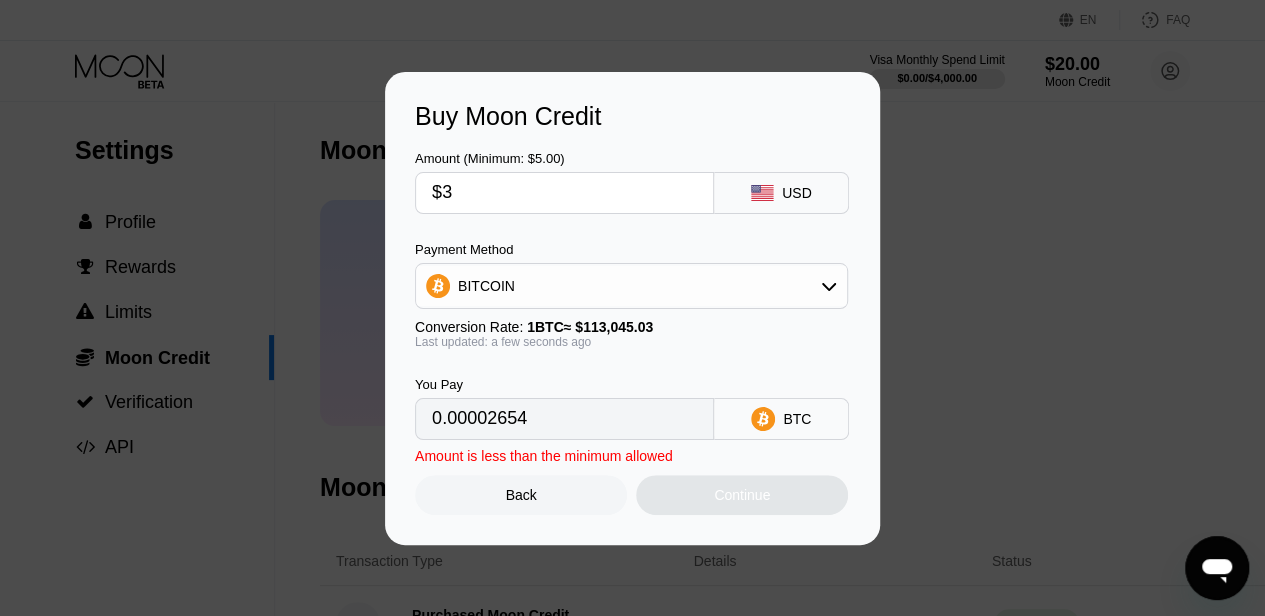 type 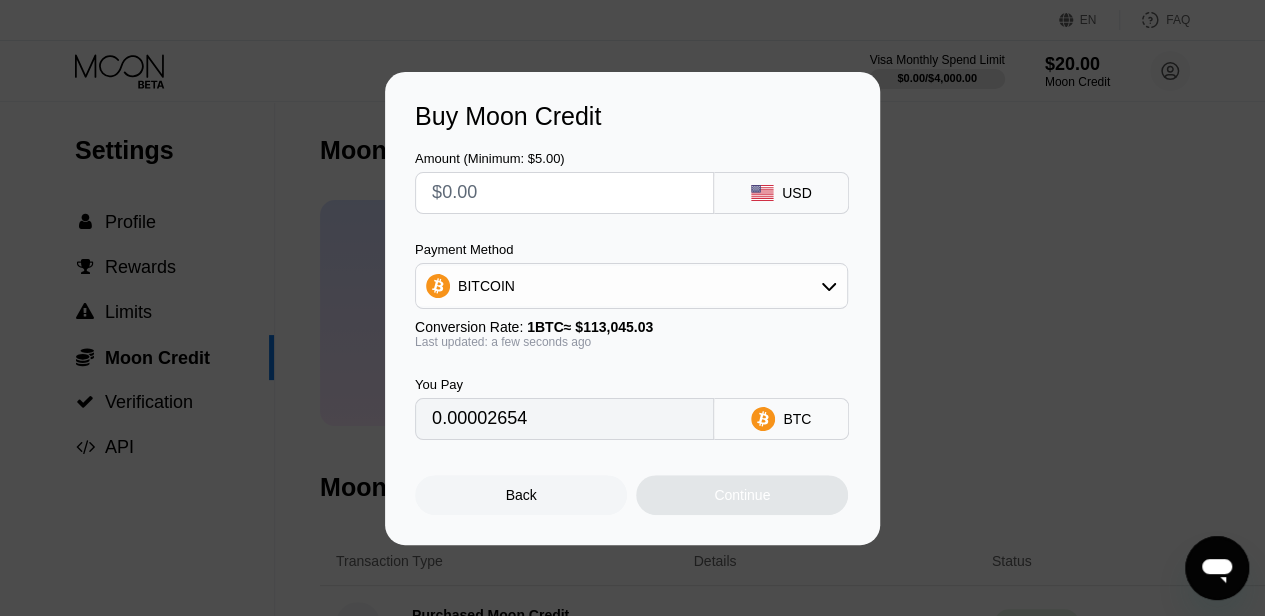 type on "0" 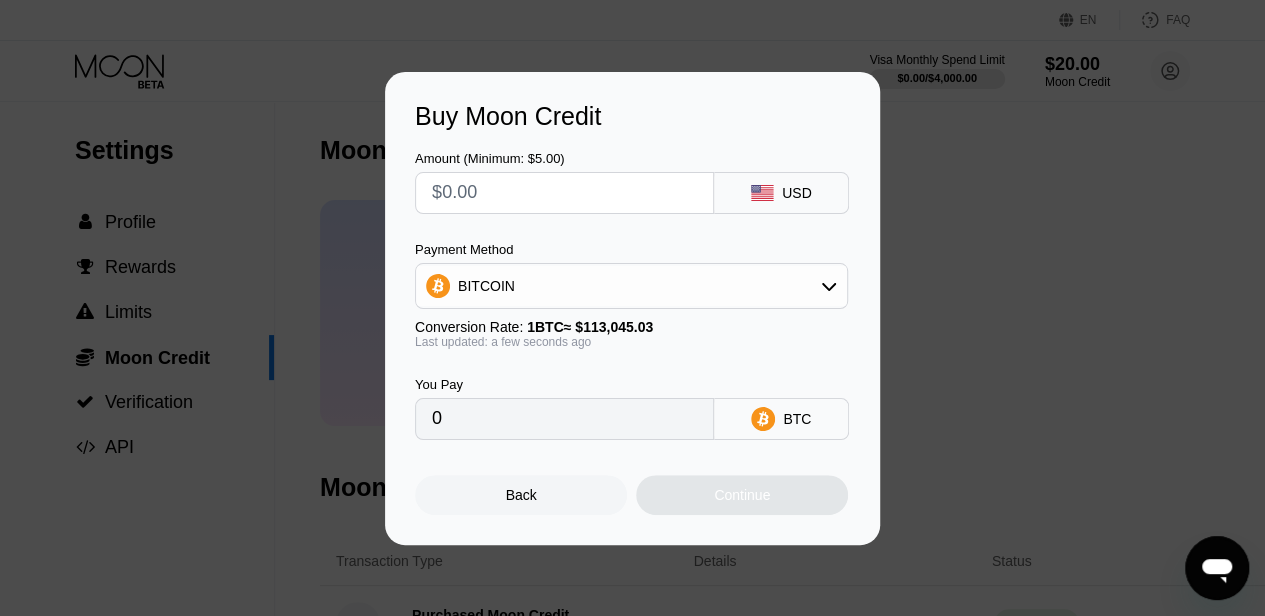 type on "$5" 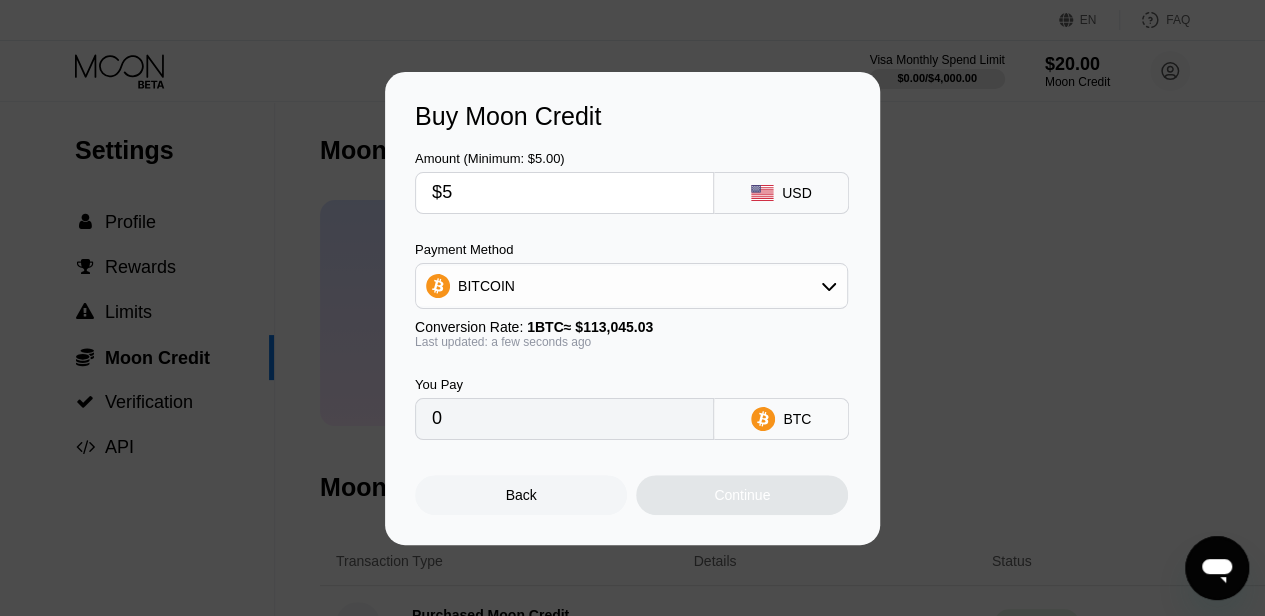 type on "0.00004424" 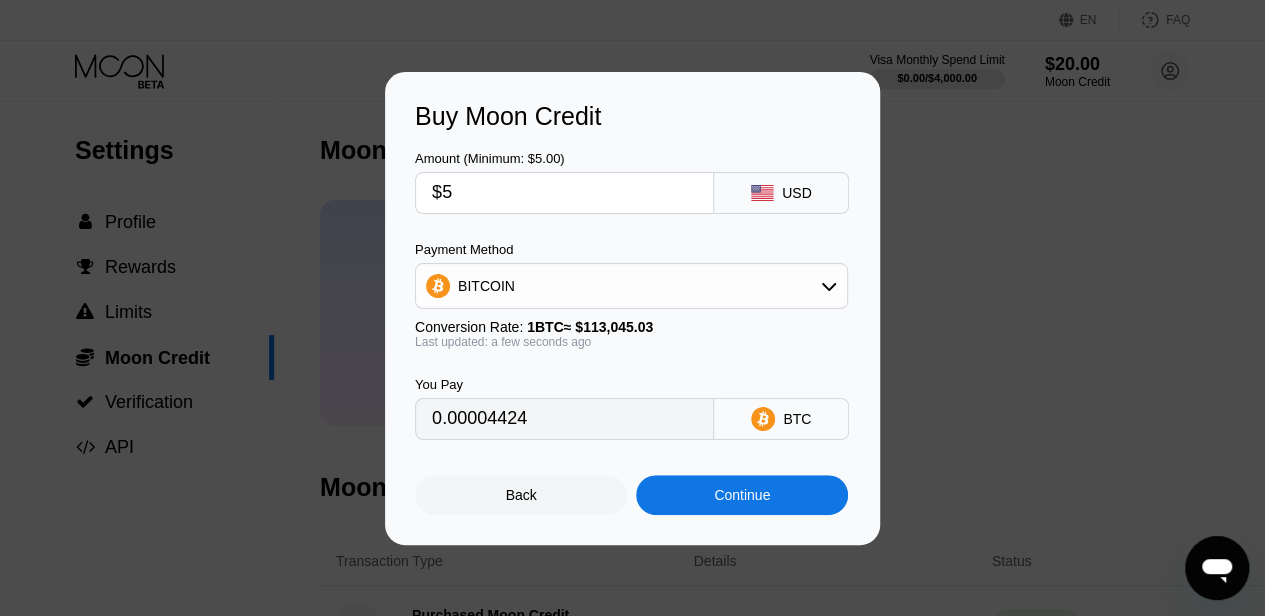 type on "$5" 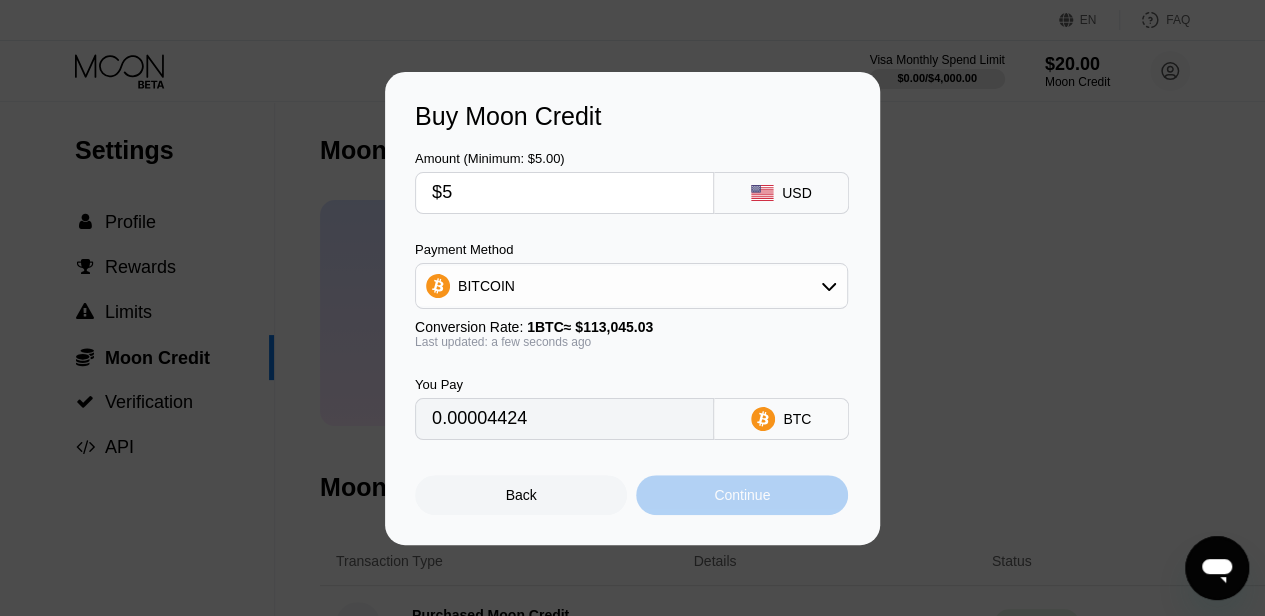 click on "Continue" at bounding box center [742, 495] 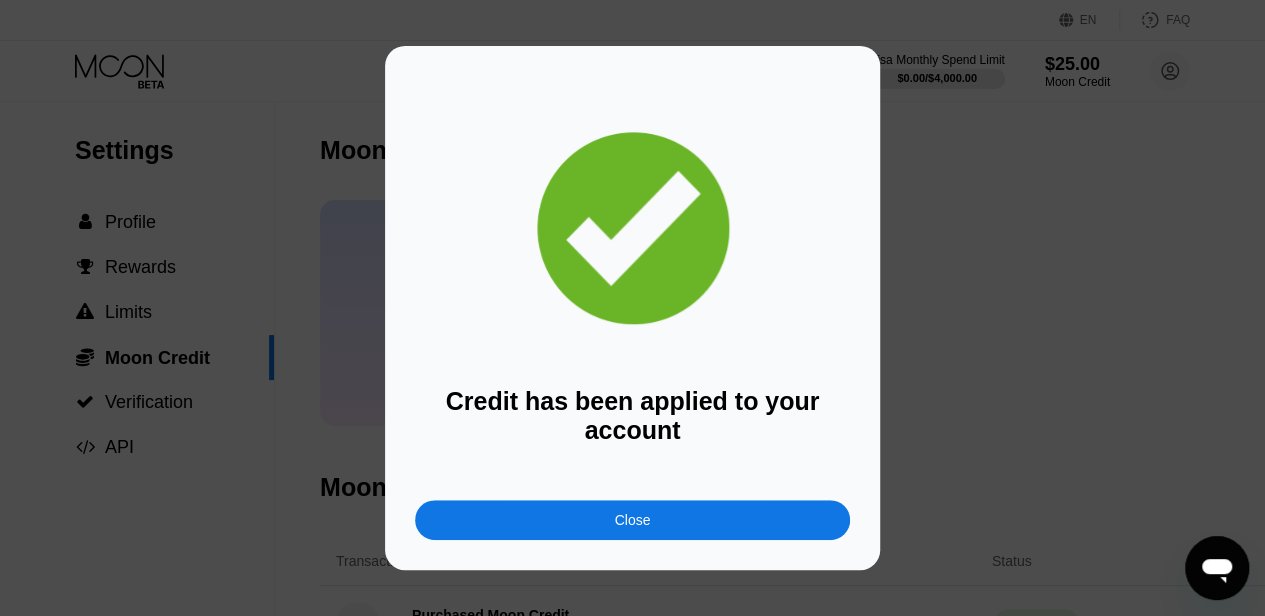 click on "Close" at bounding box center (632, 520) 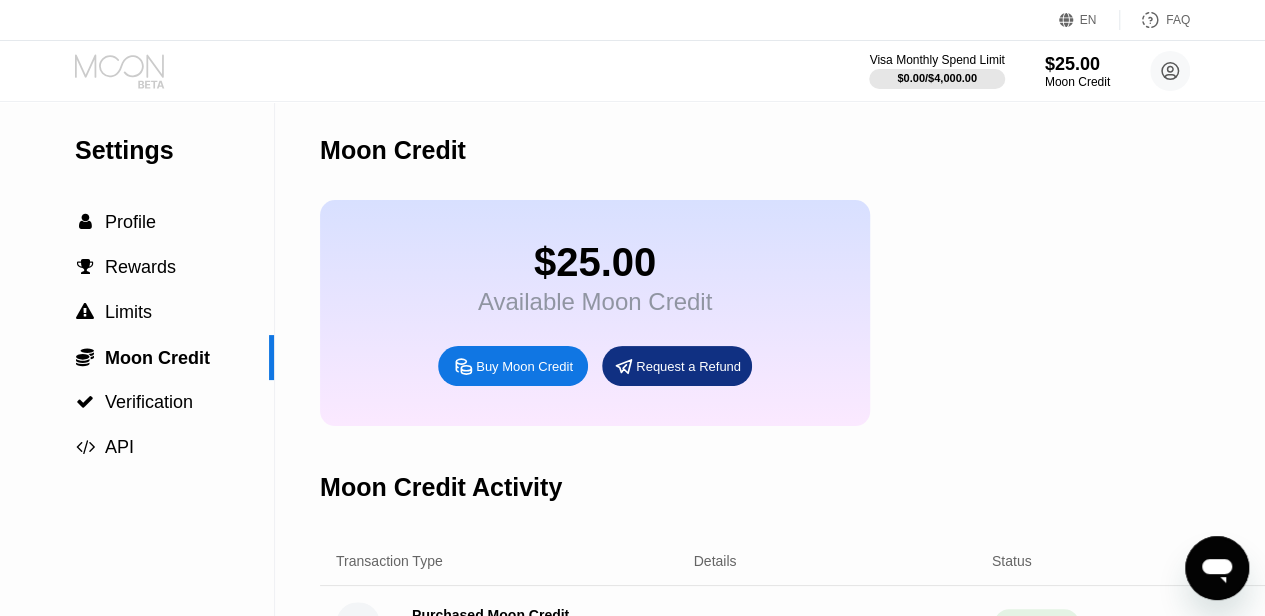 click 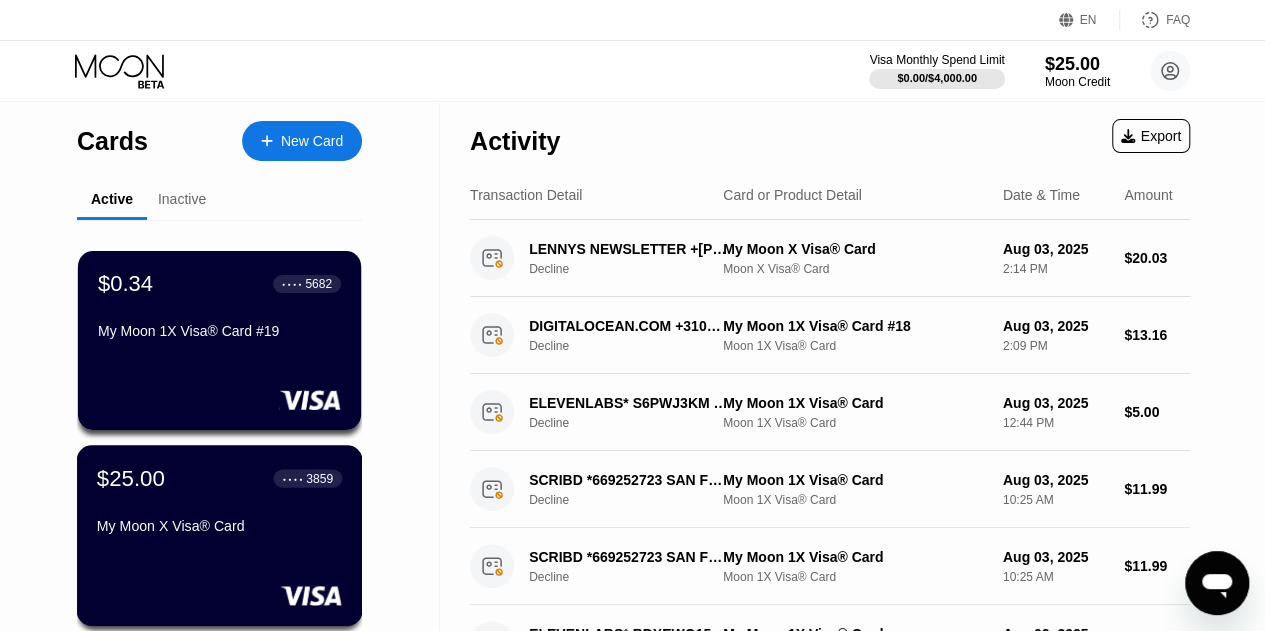 click on "My Moon X Visa® Card" at bounding box center [219, 526] 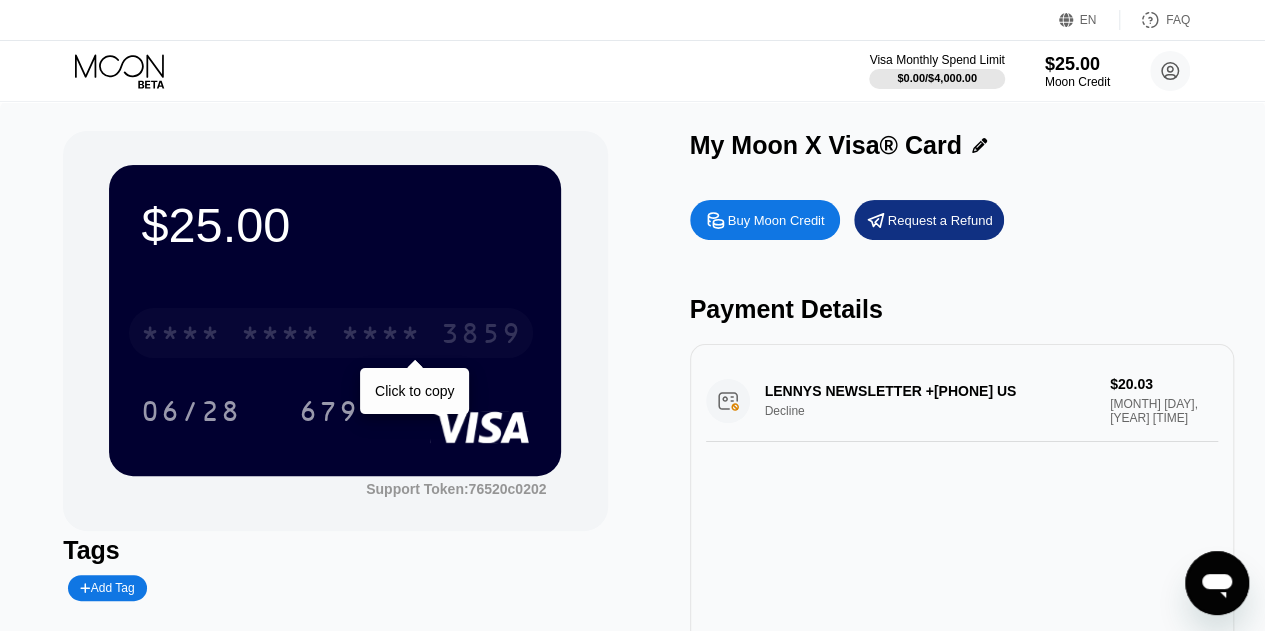 click on "* * * *" at bounding box center (381, 336) 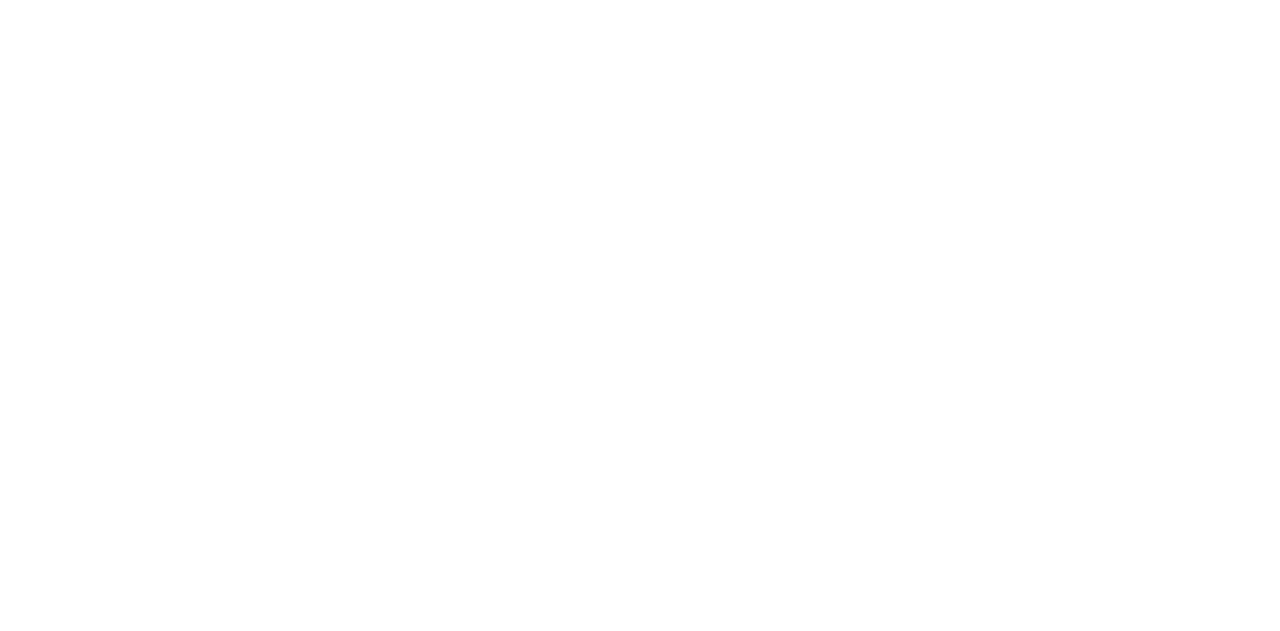 scroll, scrollTop: 0, scrollLeft: 0, axis: both 